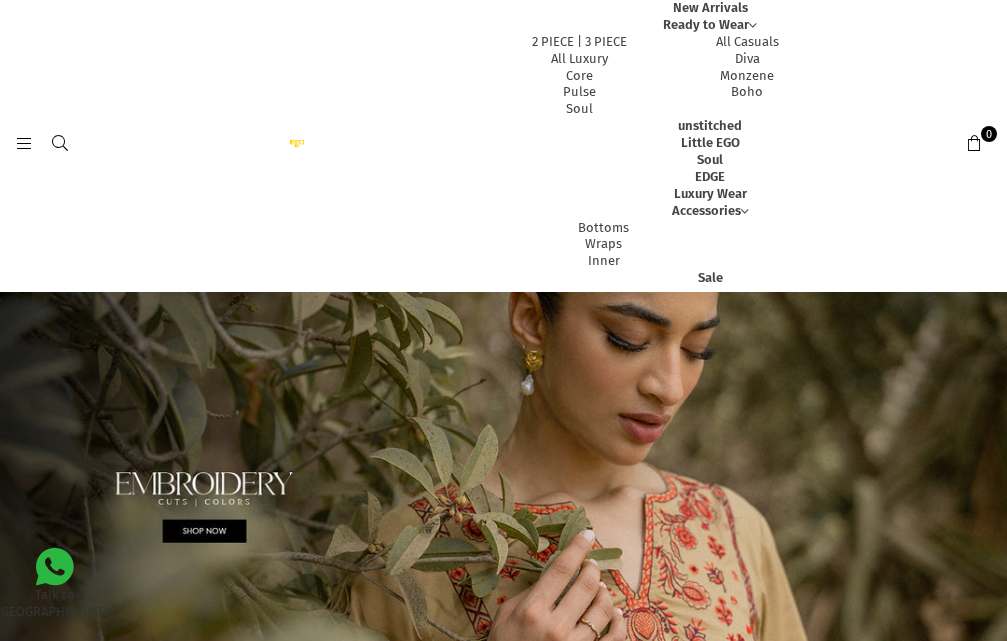 scroll, scrollTop: 400, scrollLeft: 0, axis: vertical 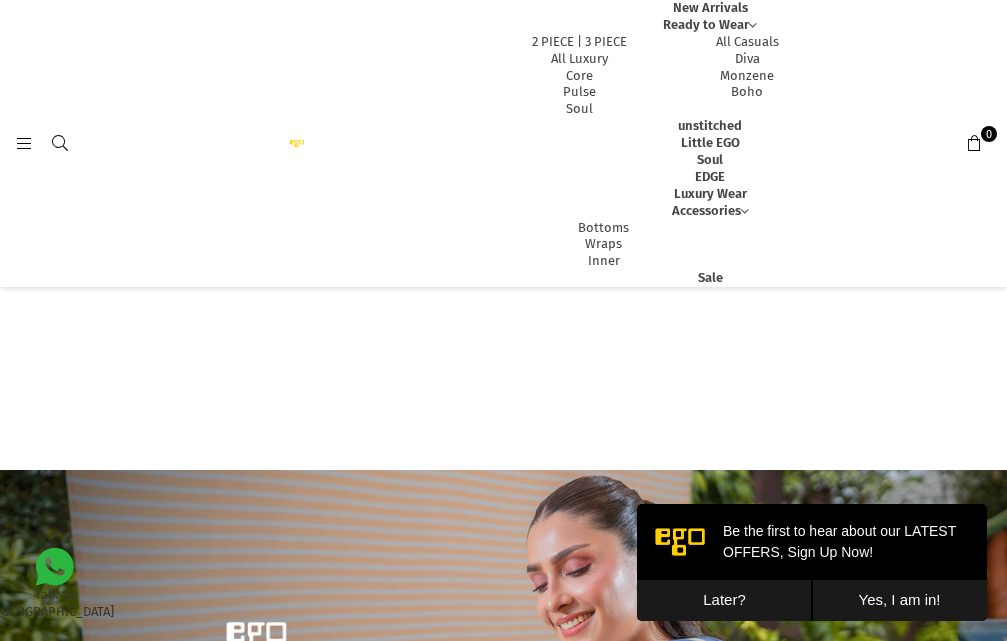 click on "Later?" at bounding box center [724, 600] 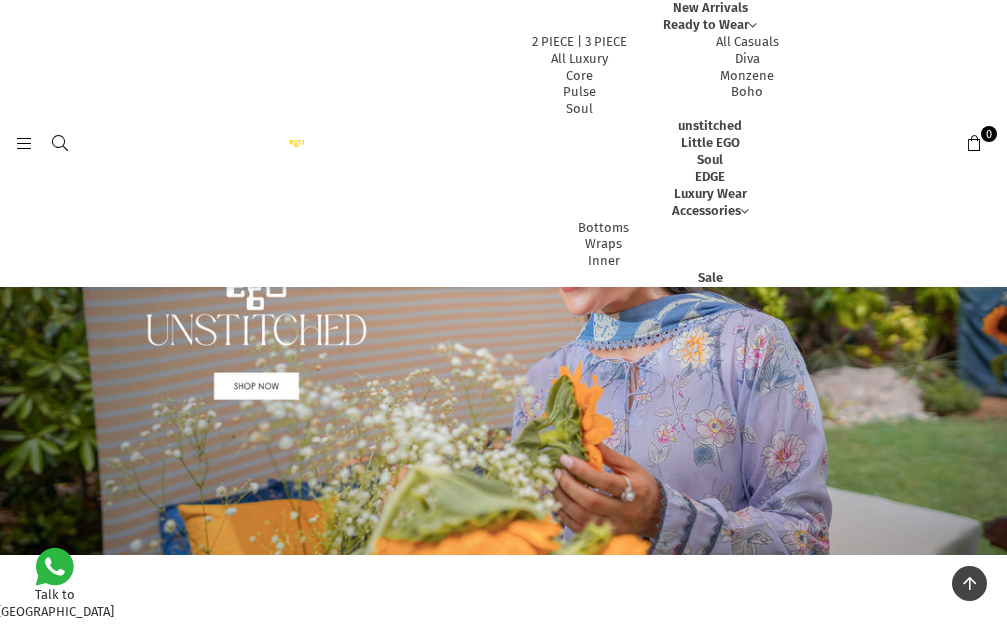 scroll, scrollTop: 1274, scrollLeft: 0, axis: vertical 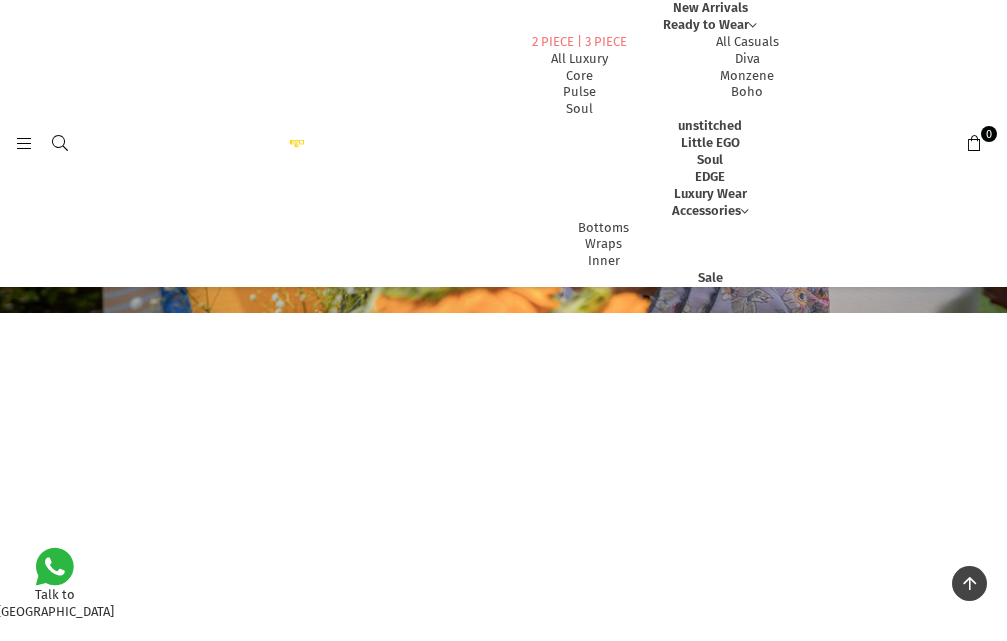 click on "2 PIECE | 3 PIECE" at bounding box center [579, 41] 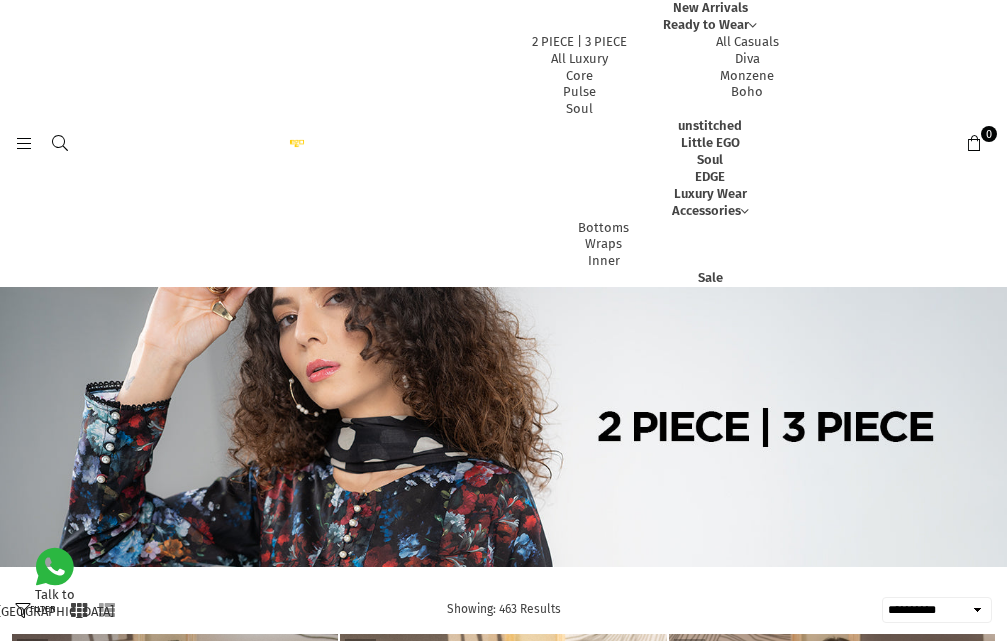select on "**********" 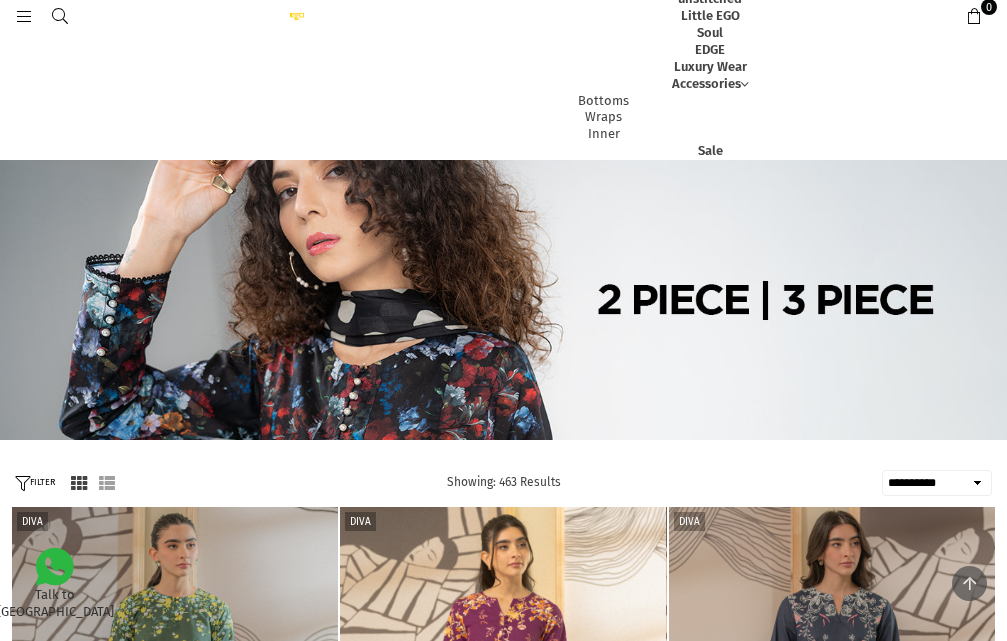 scroll, scrollTop: 87, scrollLeft: 0, axis: vertical 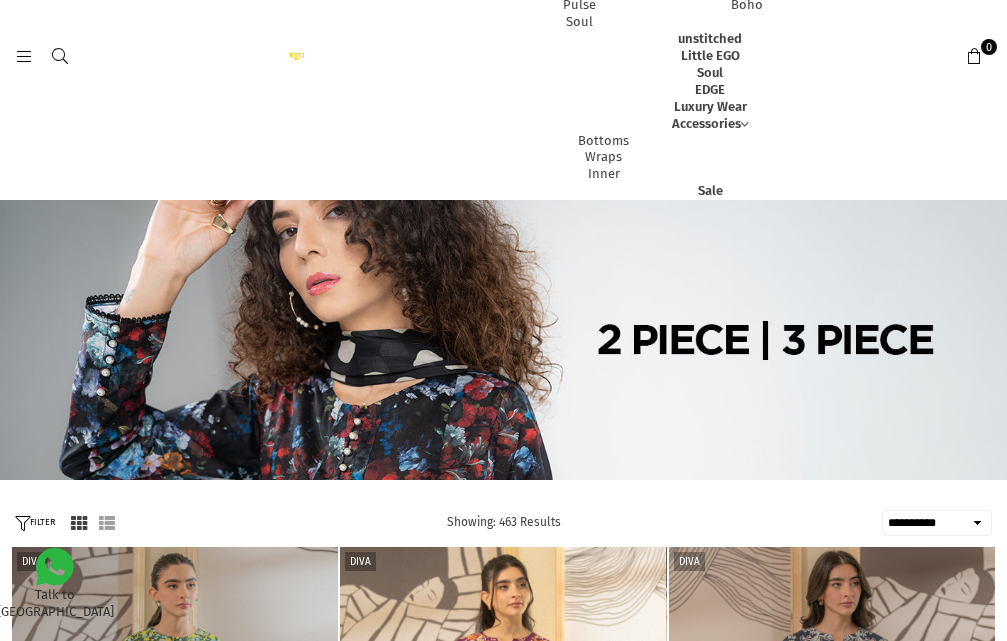 click at bounding box center (503, 339) 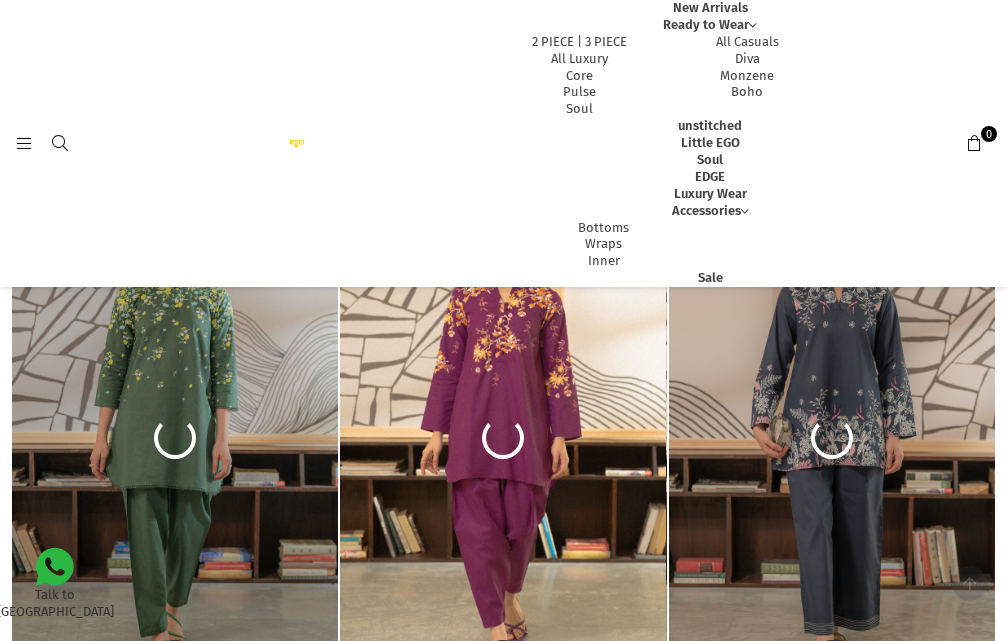 scroll, scrollTop: 474, scrollLeft: 0, axis: vertical 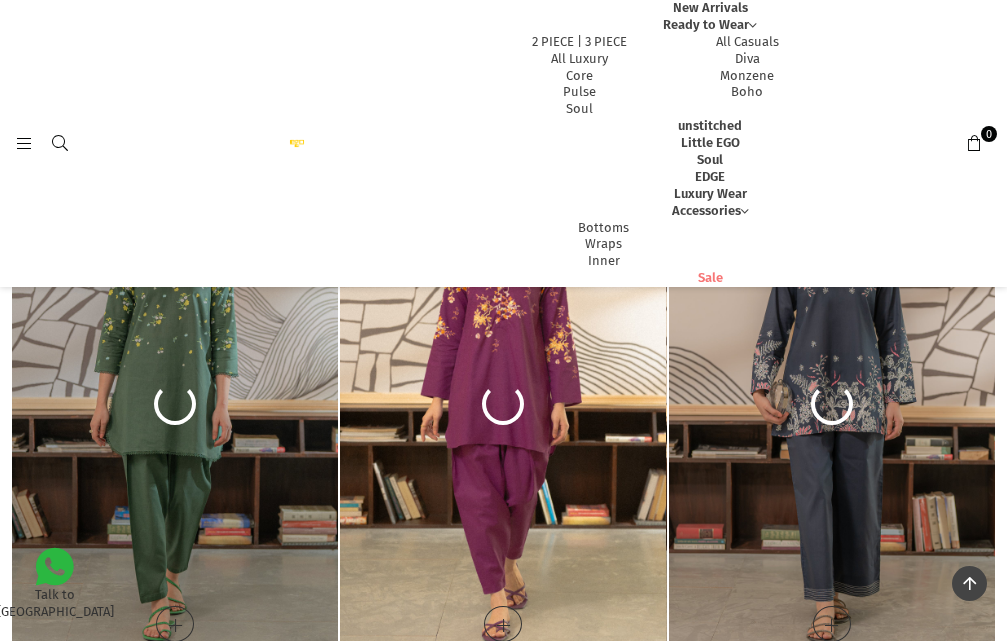 click on "Sale" at bounding box center (710, 277) 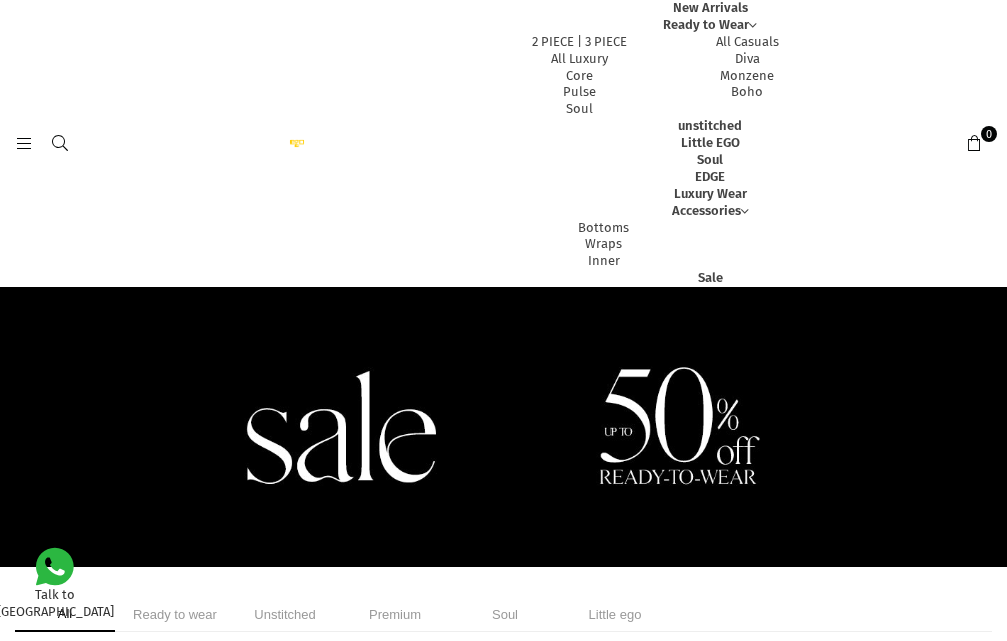 select on "******" 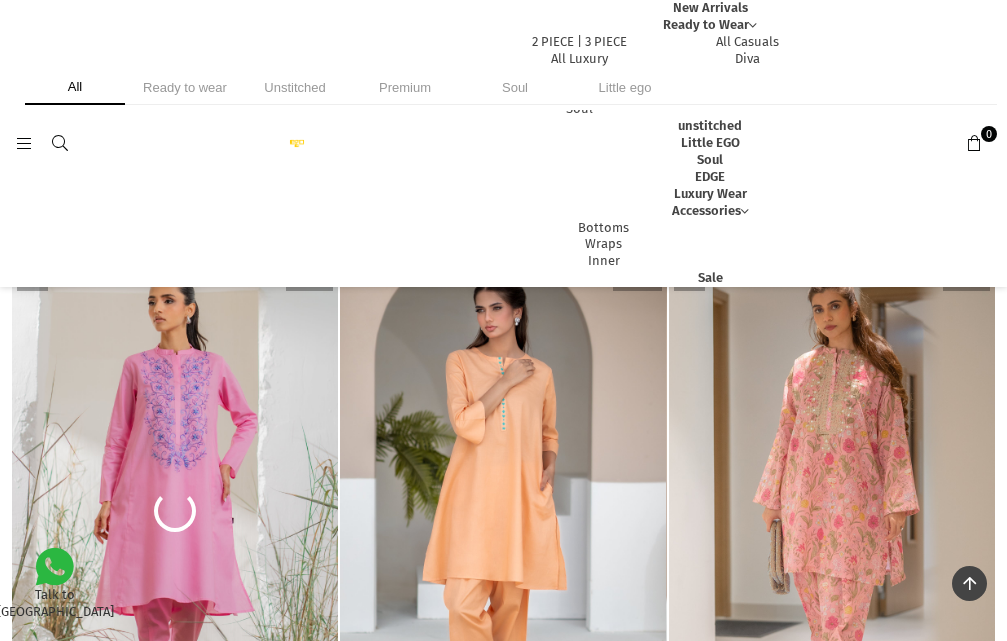 scroll, scrollTop: 887, scrollLeft: 0, axis: vertical 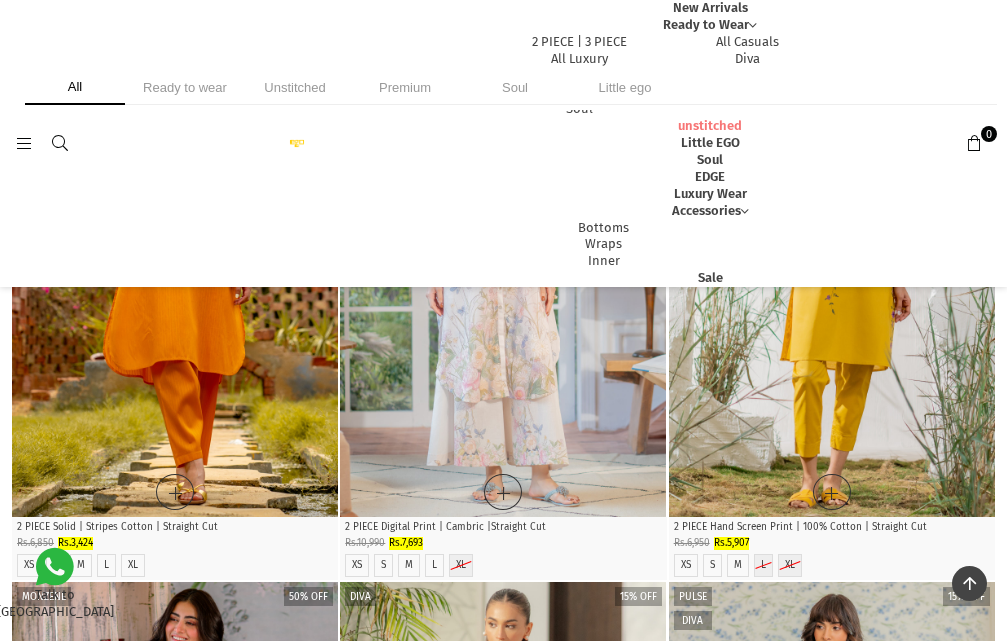 click on "unstitched" at bounding box center (710, 125) 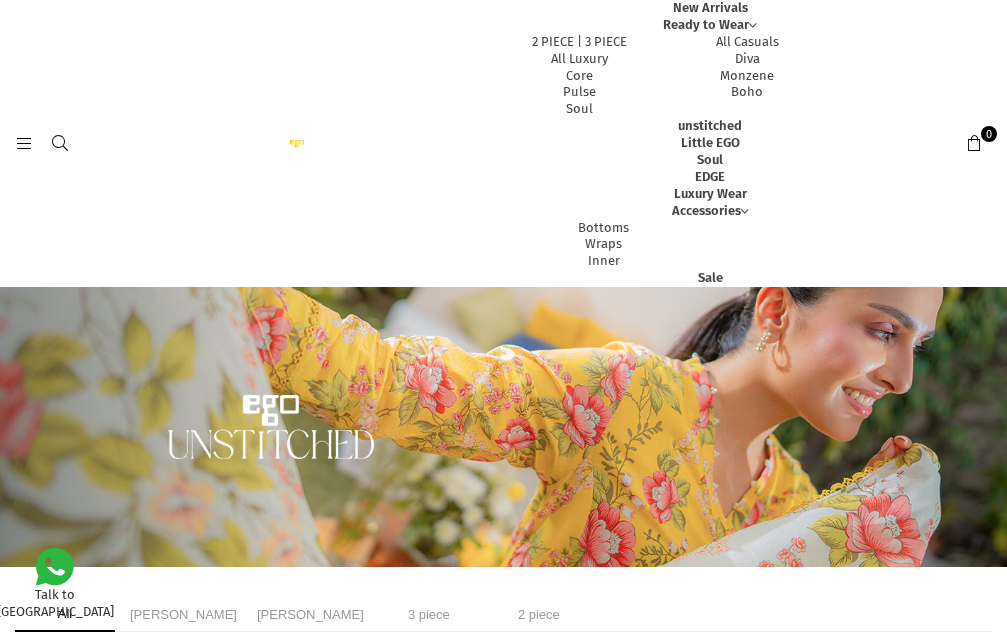 select on "******" 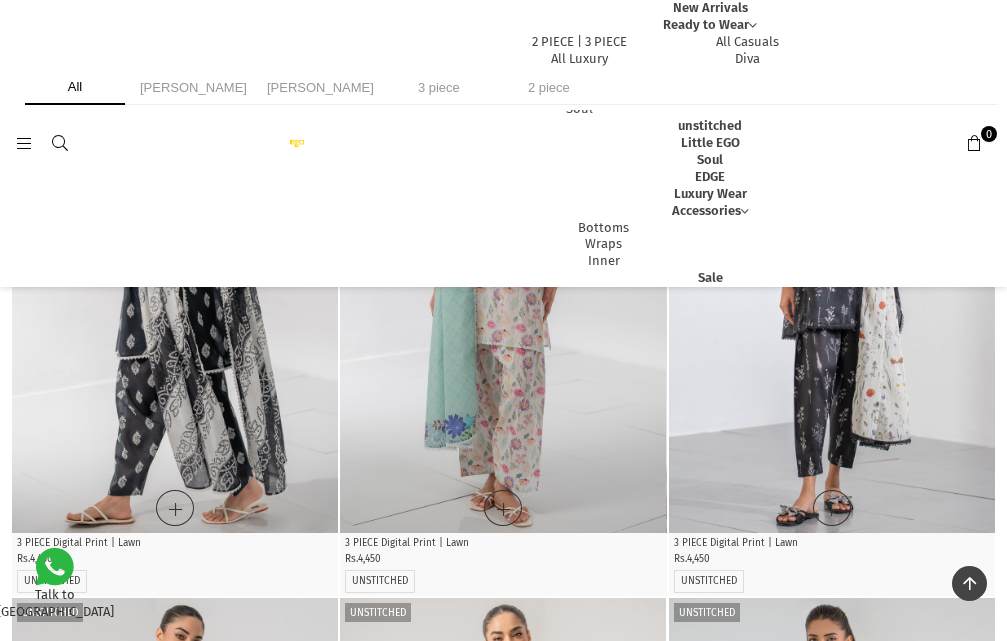 scroll, scrollTop: 2287, scrollLeft: 0, axis: vertical 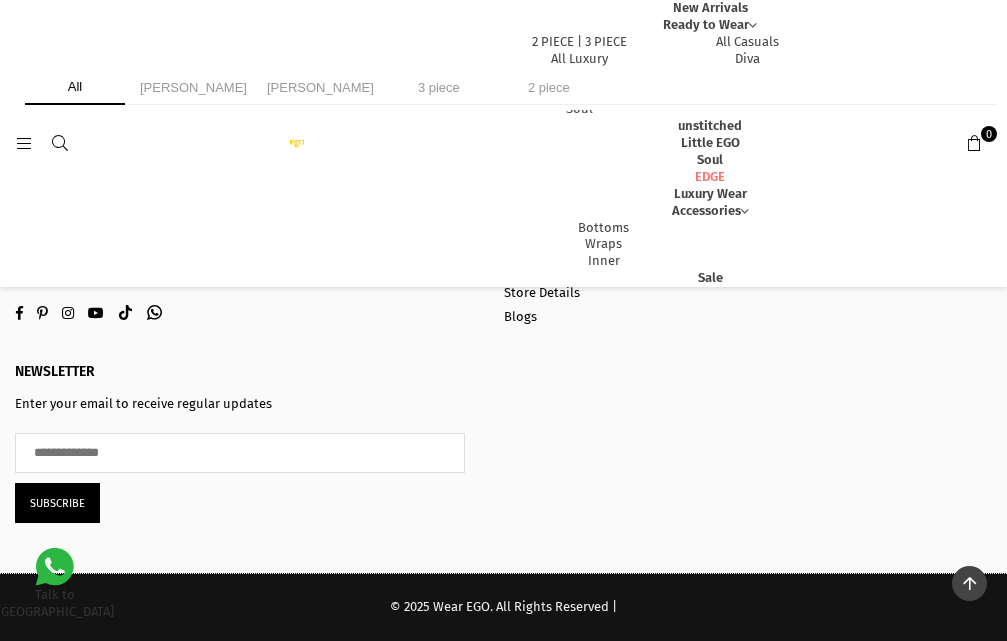 click on "EDGE" at bounding box center (710, 176) 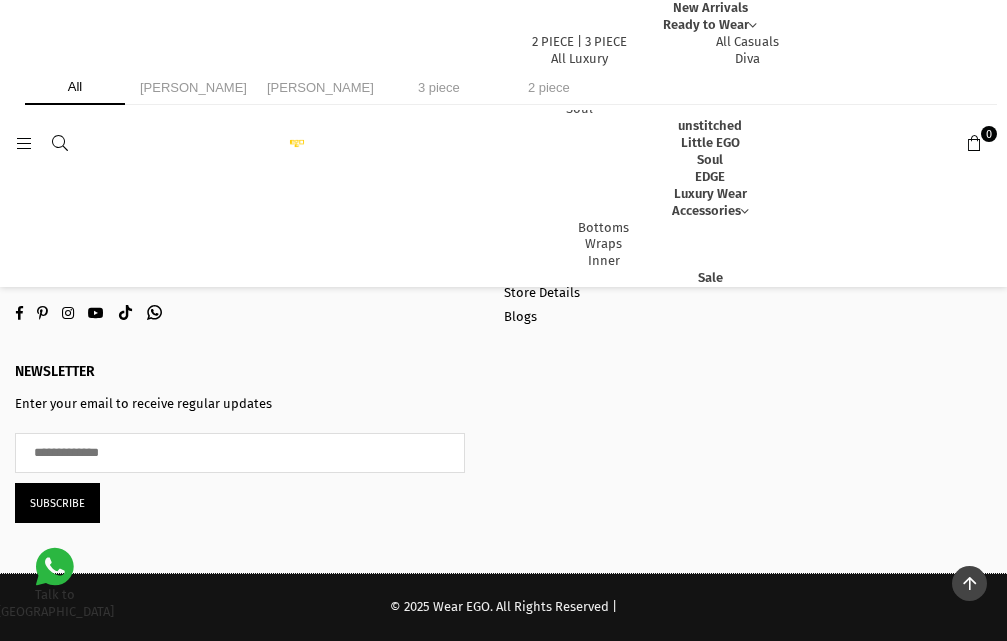 scroll, scrollTop: 8982, scrollLeft: 0, axis: vertical 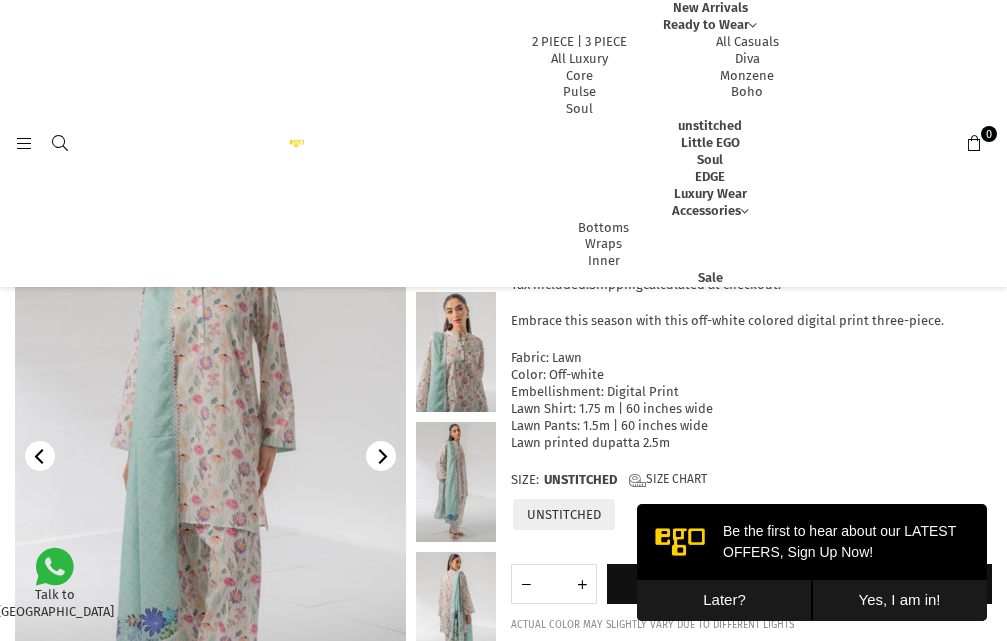 click on "Later?" at bounding box center (724, 600) 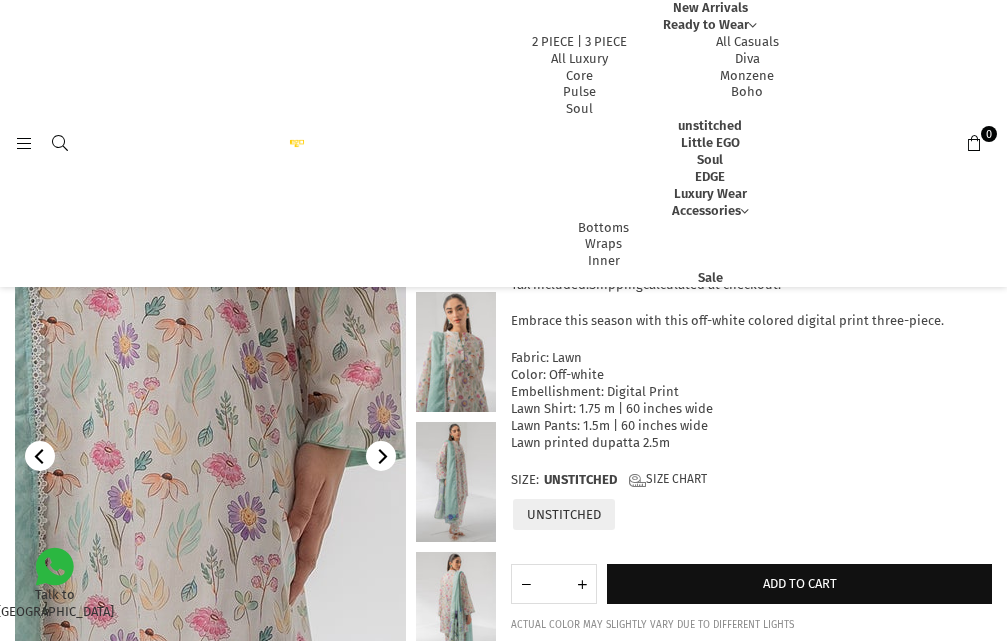 click at bounding box center (143, 478) 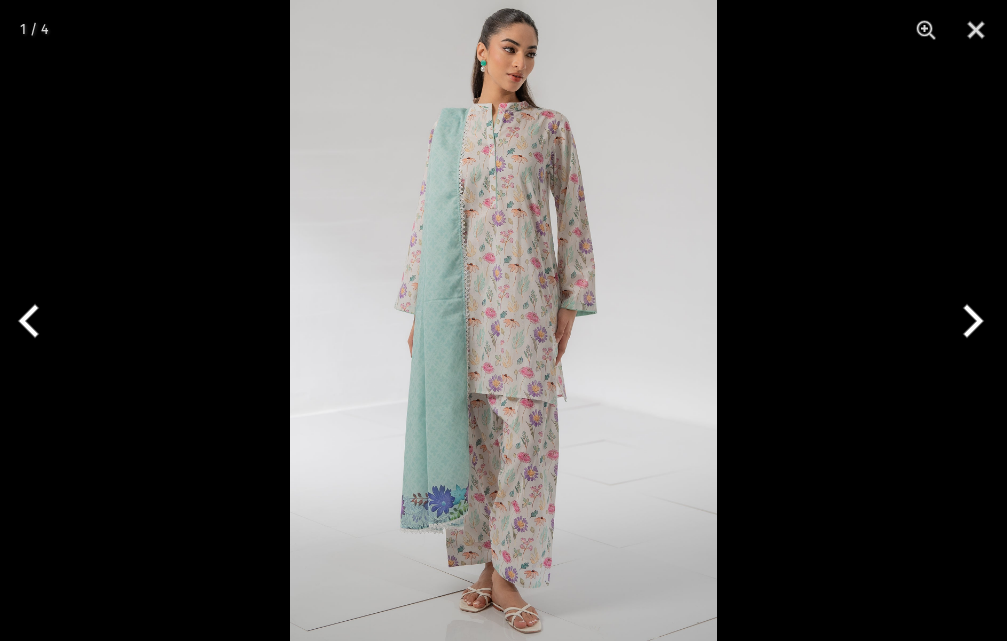 click at bounding box center (503, 320) 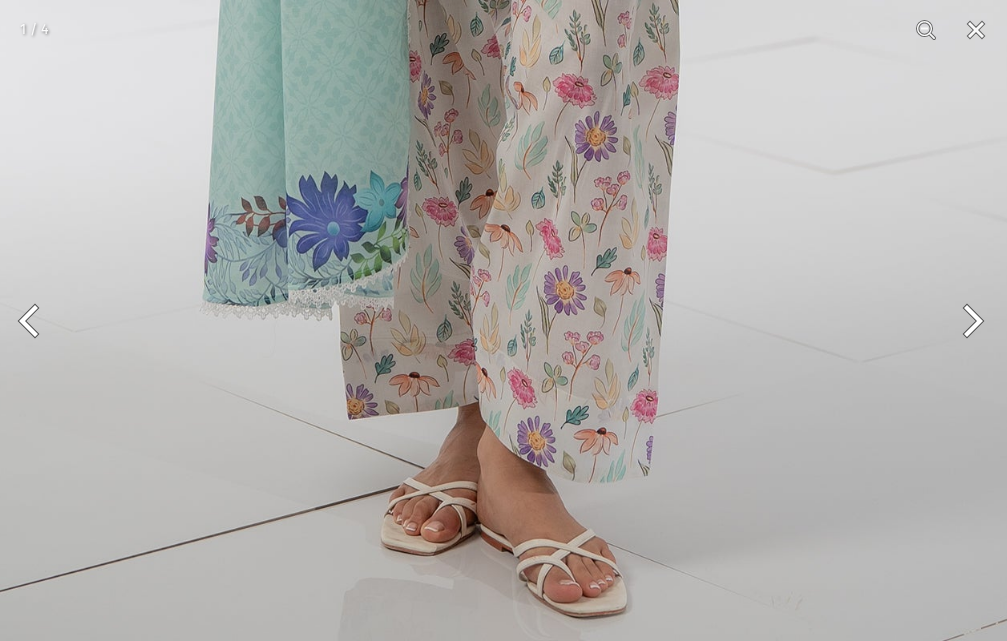 click at bounding box center [969, 321] 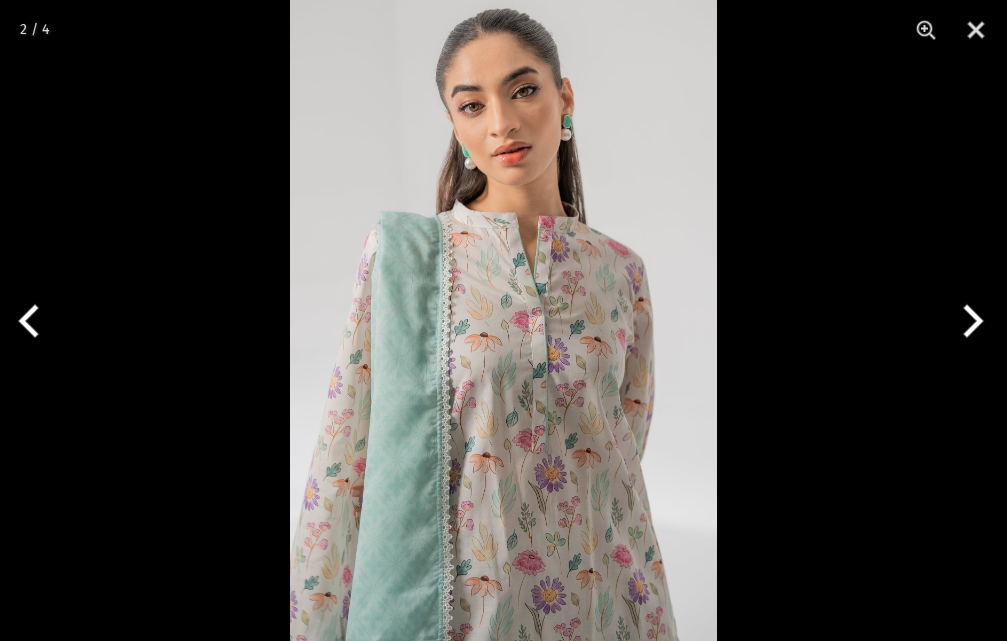 click at bounding box center [969, 321] 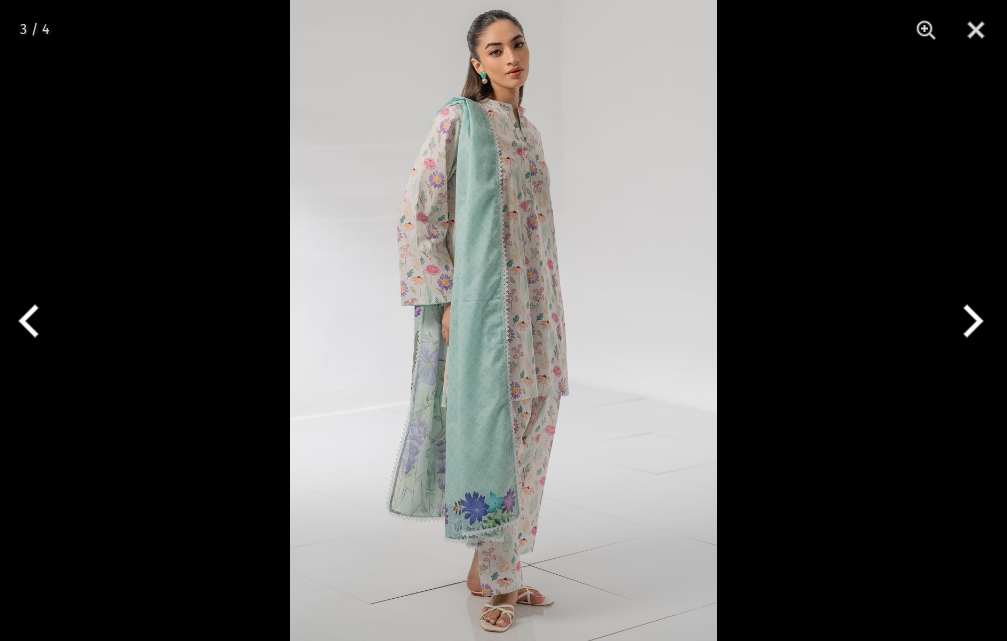 click at bounding box center [969, 321] 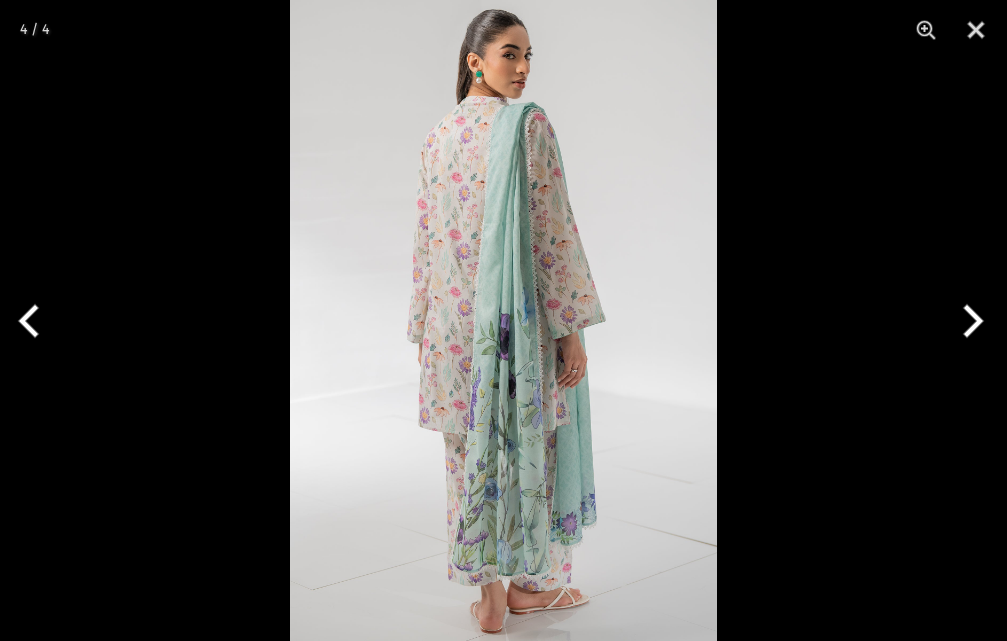 click at bounding box center [503, 320] 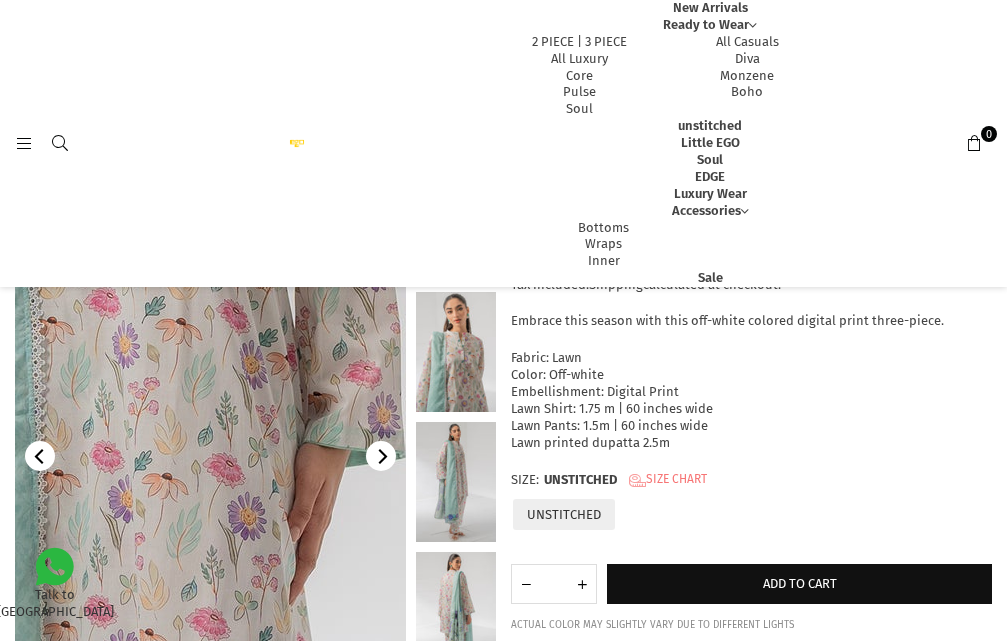 click on "Size Chart" at bounding box center (668, 480) 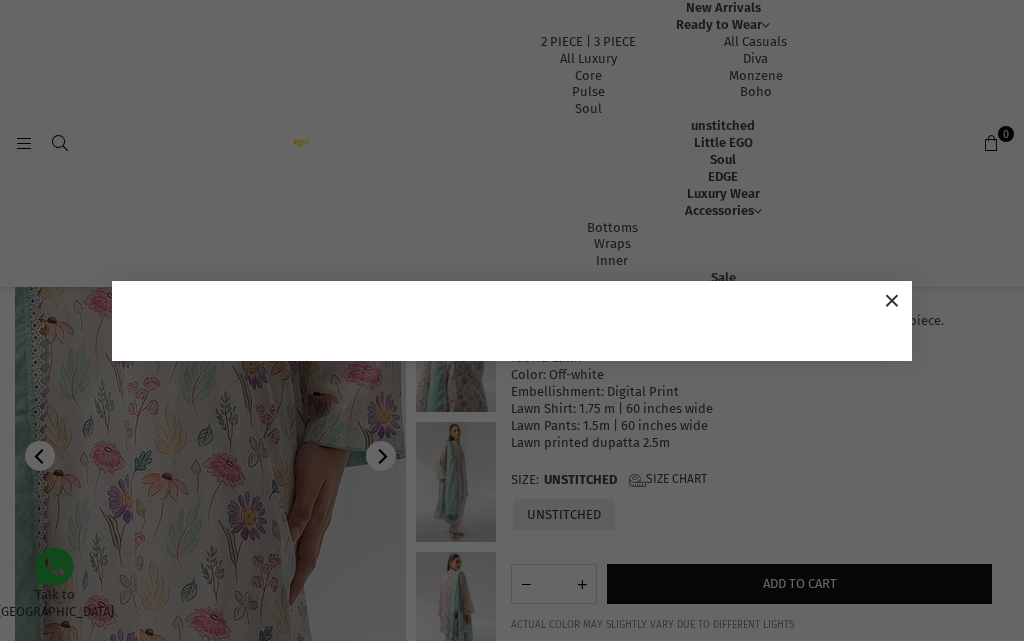 click on "×" at bounding box center (892, 301) 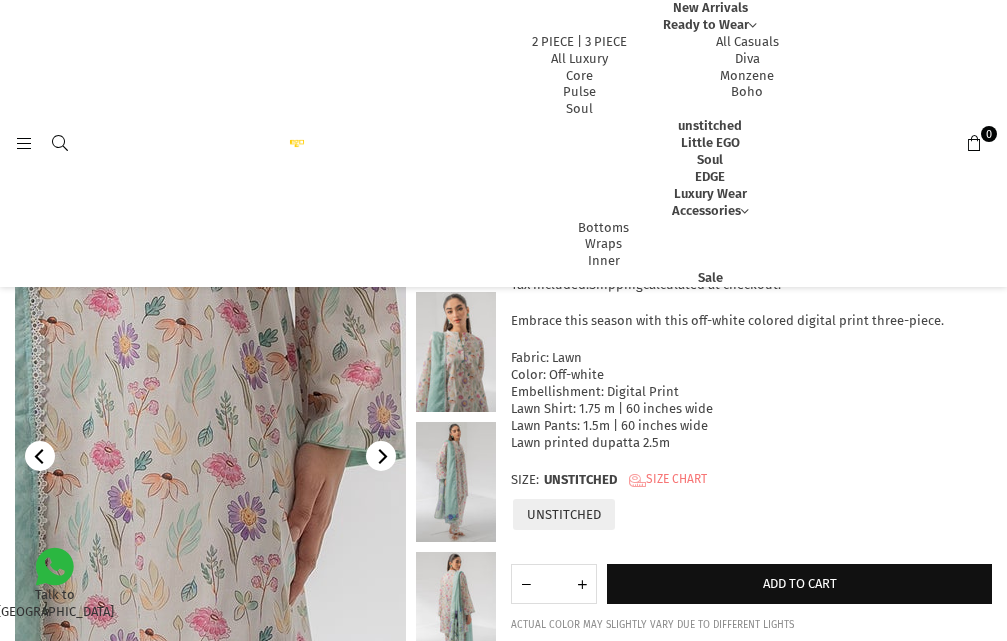 click on "Size Chart" at bounding box center [668, 480] 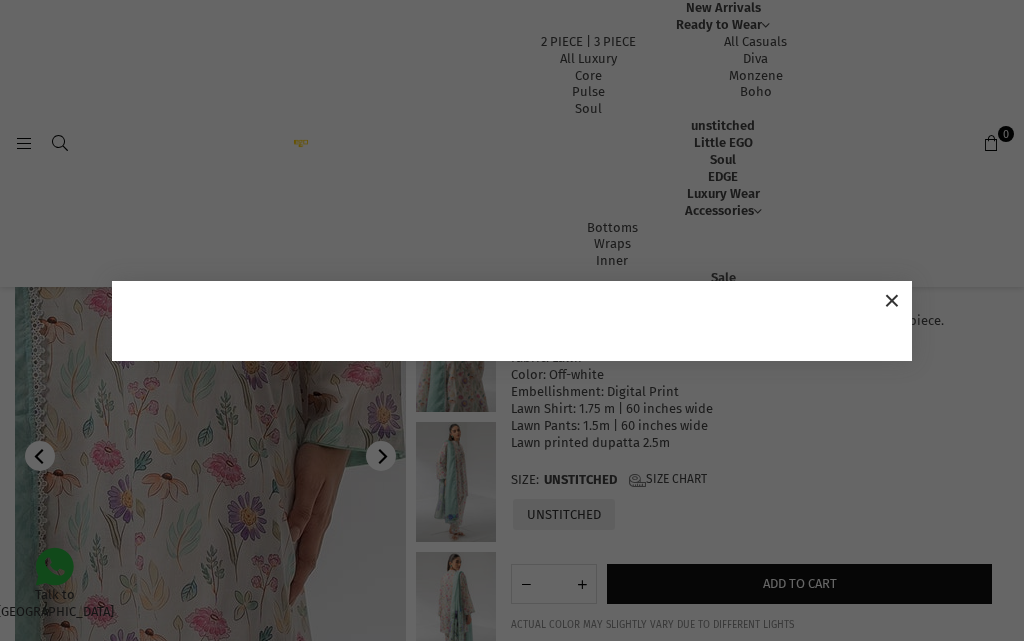 click on "×" at bounding box center (892, 301) 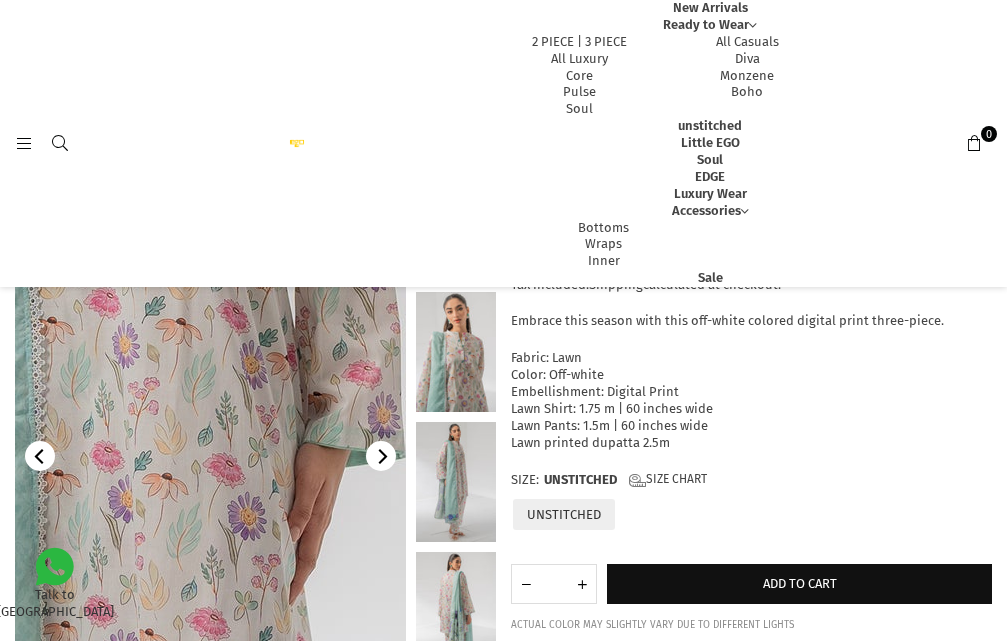 scroll, scrollTop: 587, scrollLeft: 0, axis: vertical 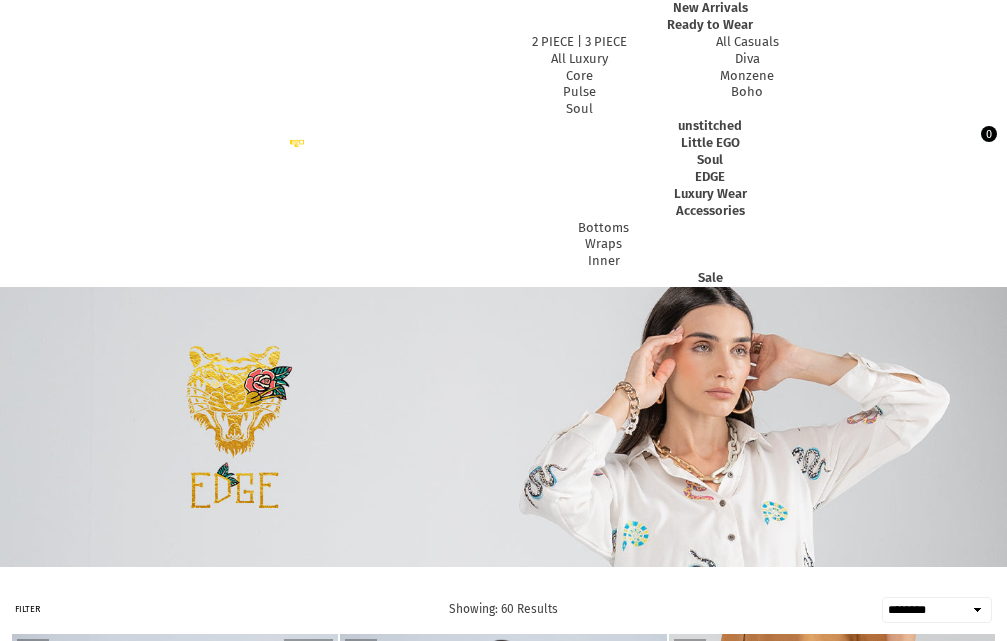 select on "******" 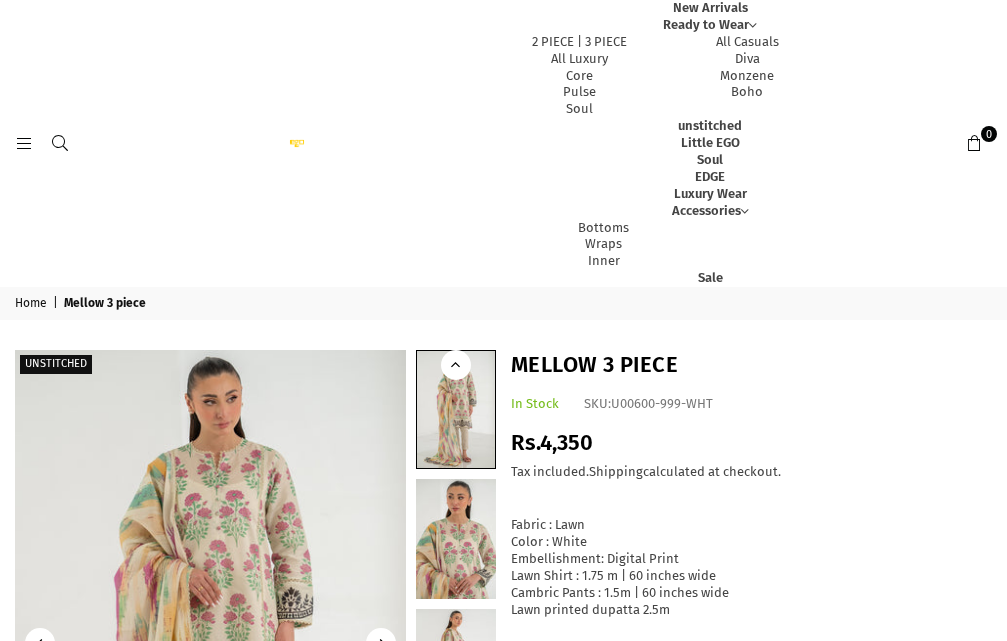 scroll, scrollTop: 0, scrollLeft: 0, axis: both 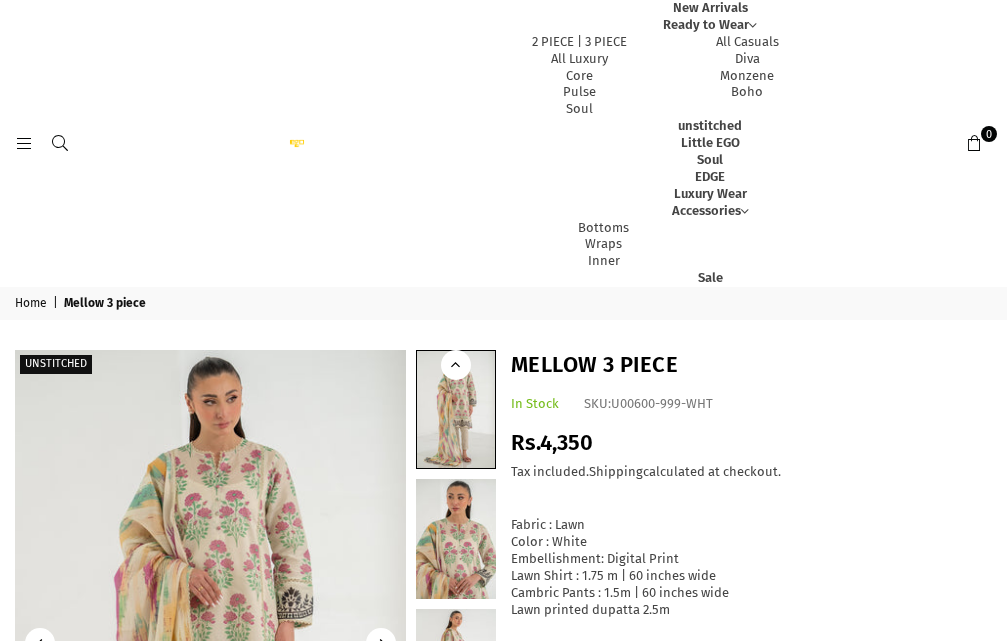 click at bounding box center (210, 643) 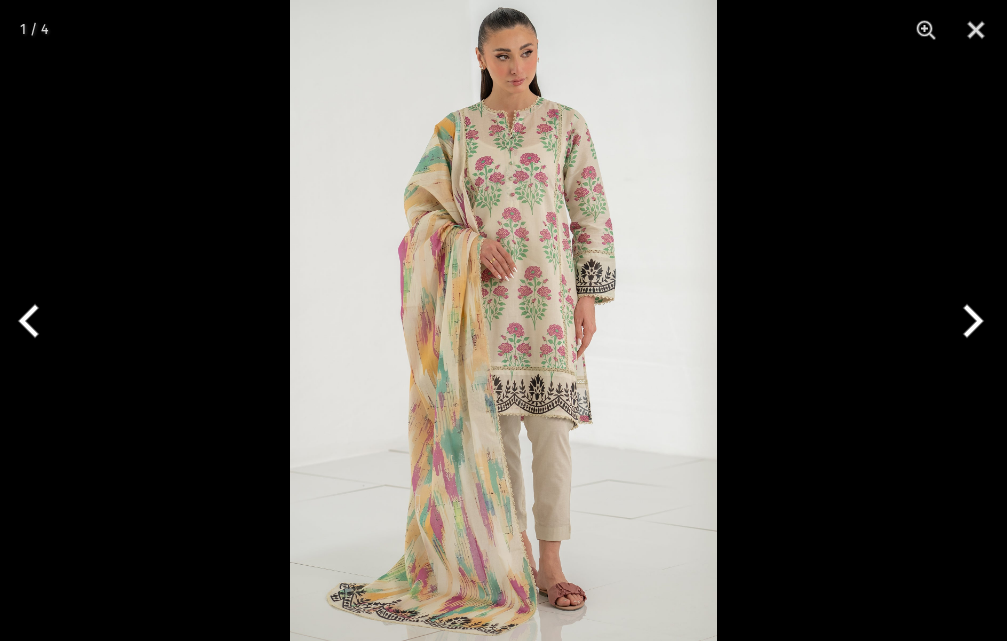 click at bounding box center (503, 320) 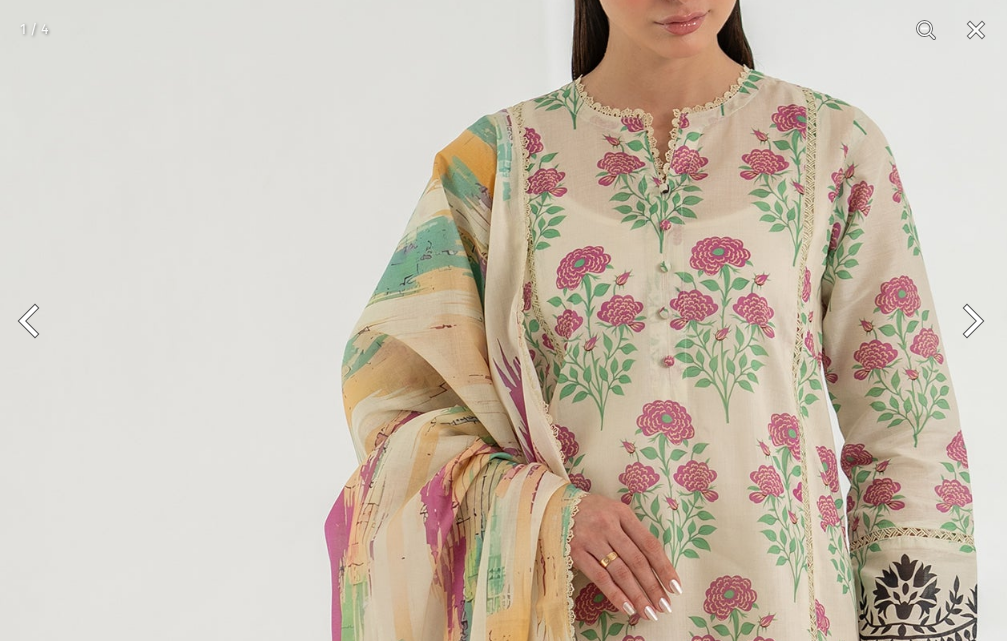 click at bounding box center [641, 739] 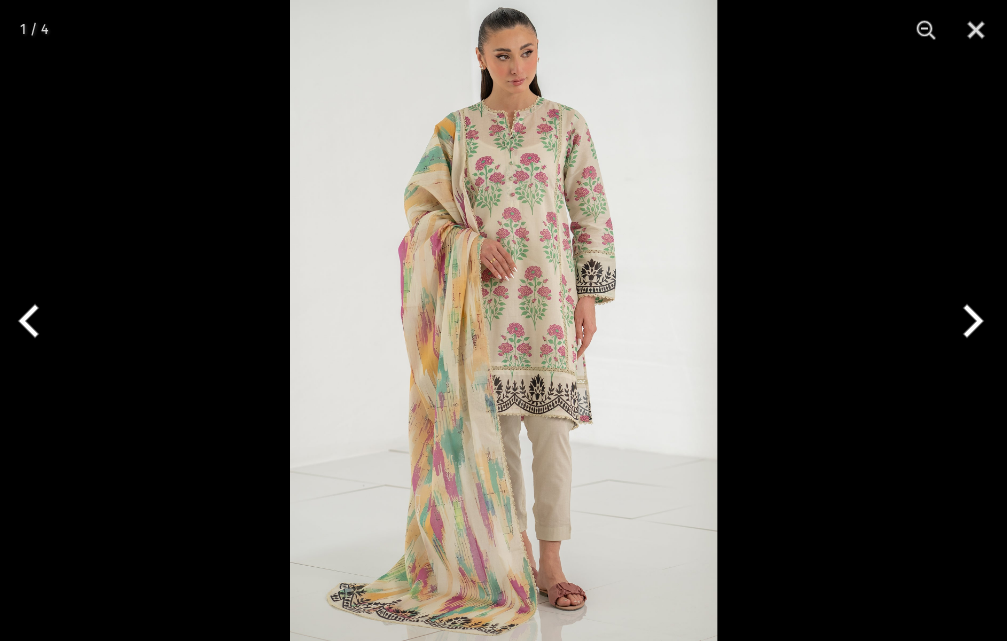 scroll, scrollTop: 0, scrollLeft: 0, axis: both 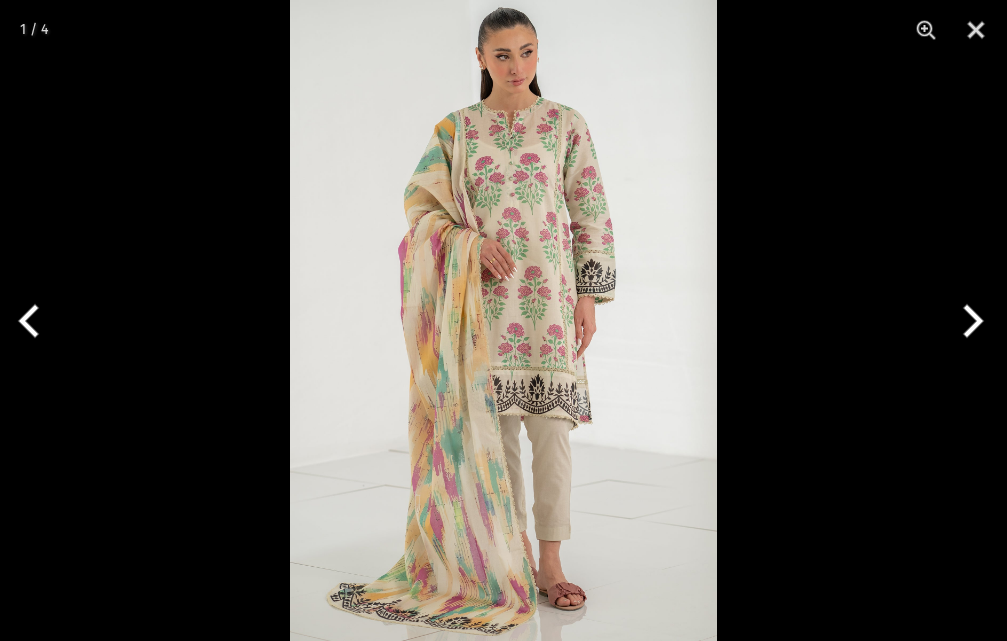 click at bounding box center [969, 321] 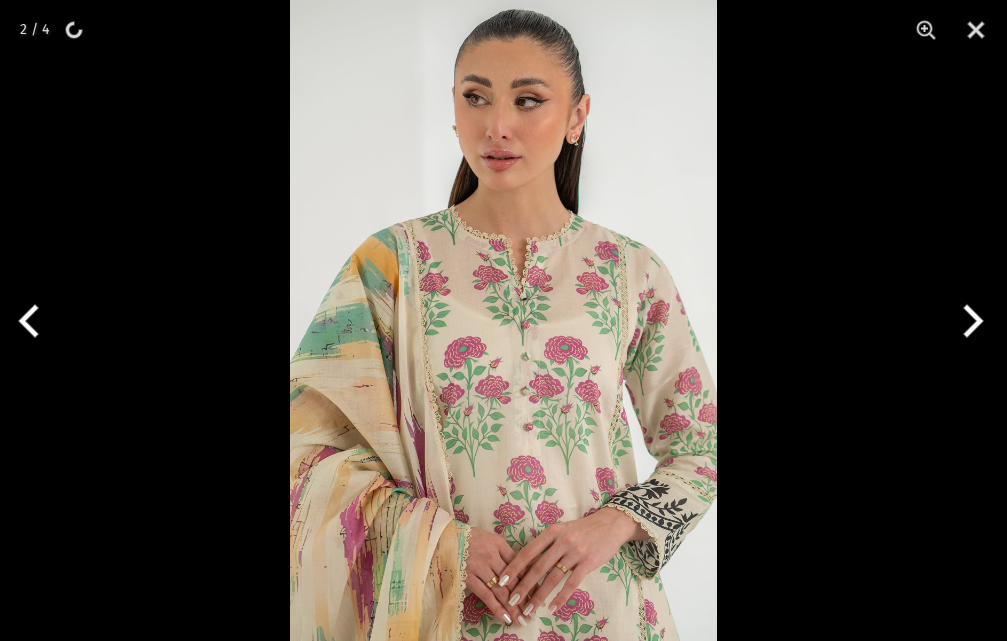 click at bounding box center (503, 320) 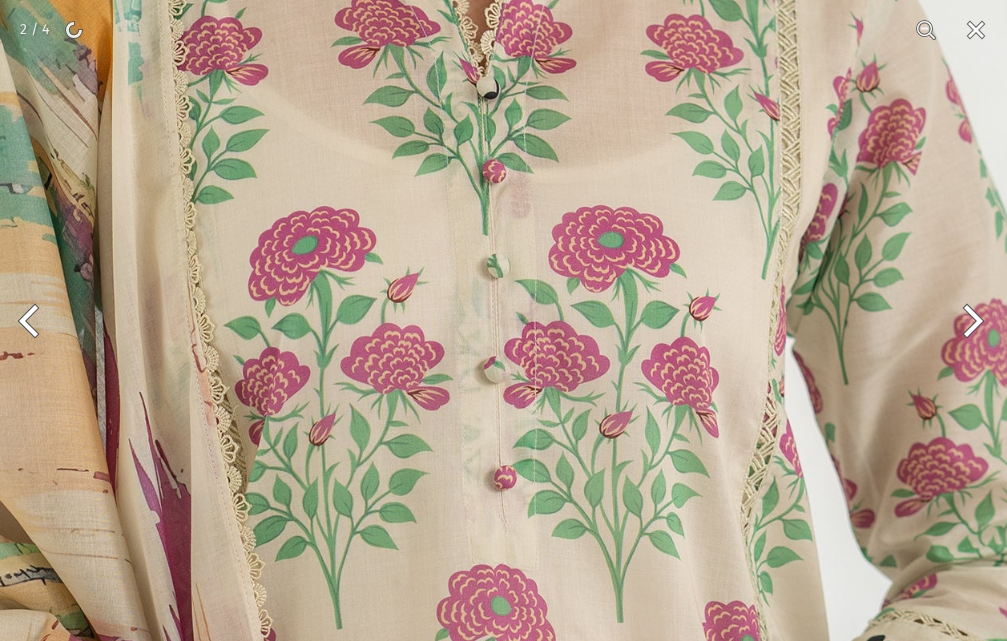 click at bounding box center (969, 321) 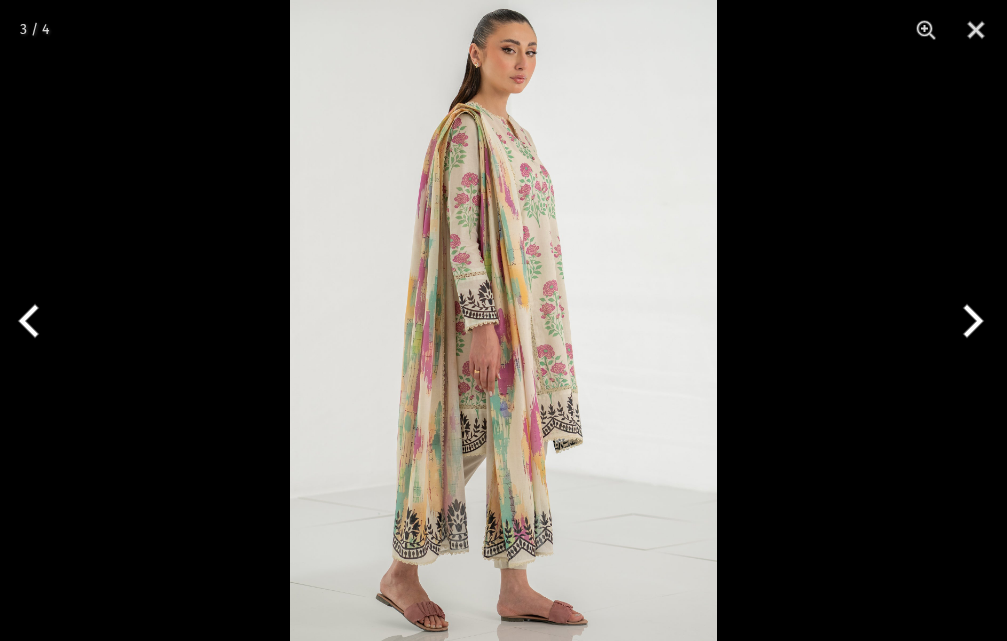 click at bounding box center (969, 321) 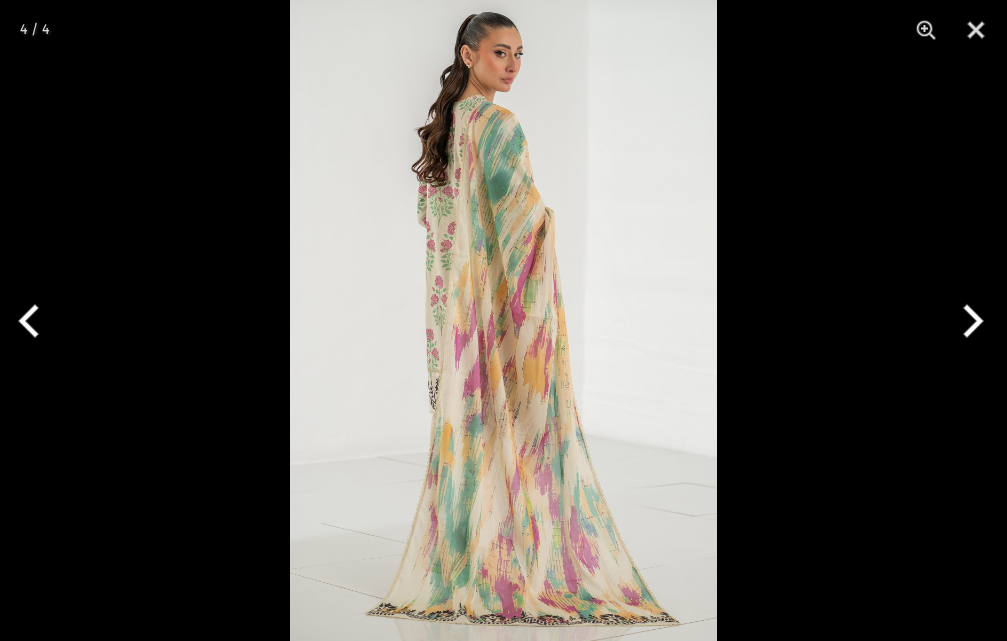click at bounding box center (969, 321) 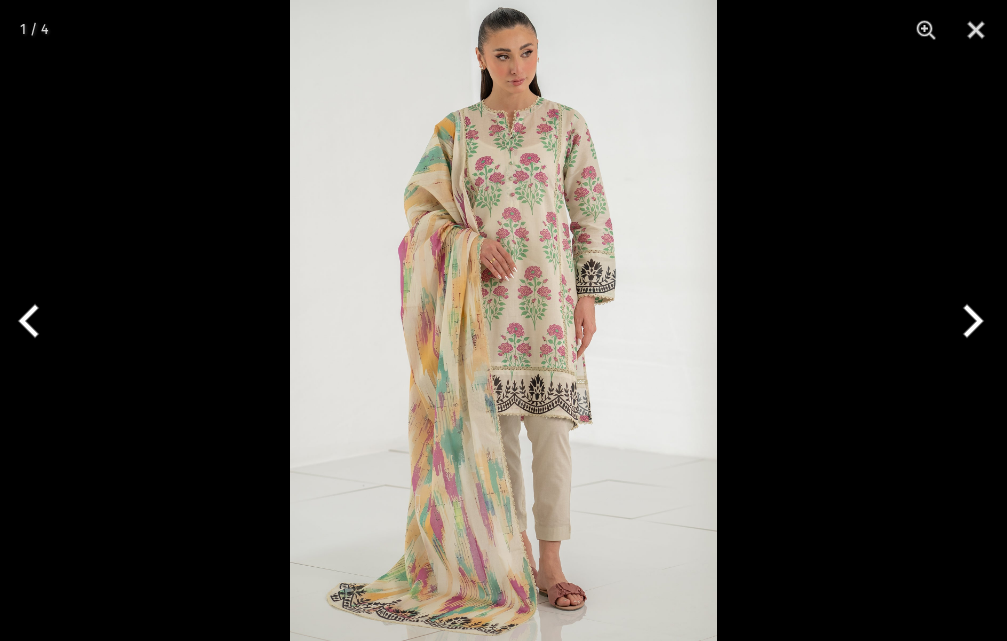 click at bounding box center (969, 321) 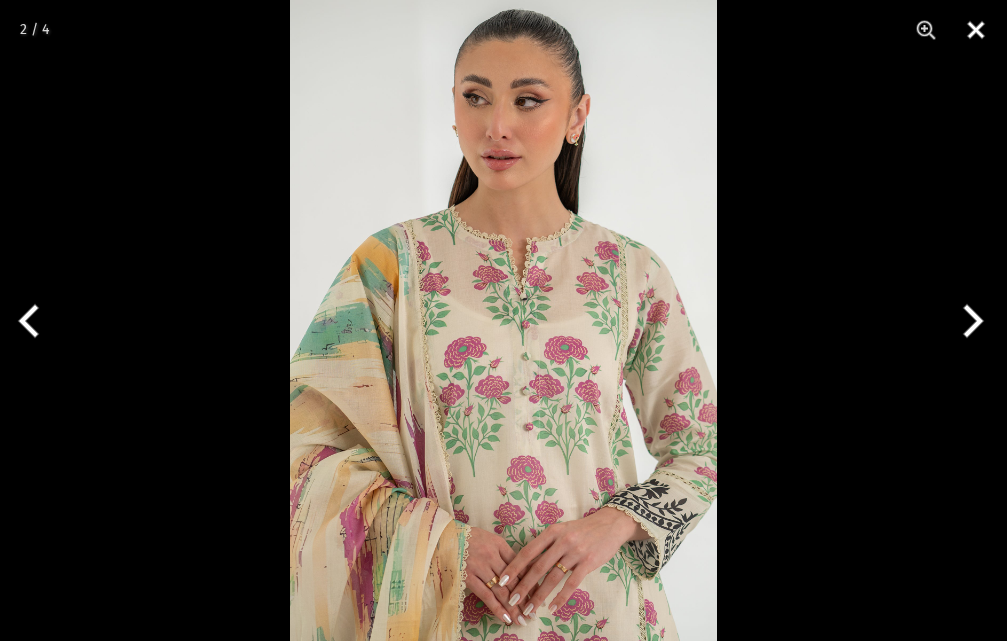 click at bounding box center (976, 30) 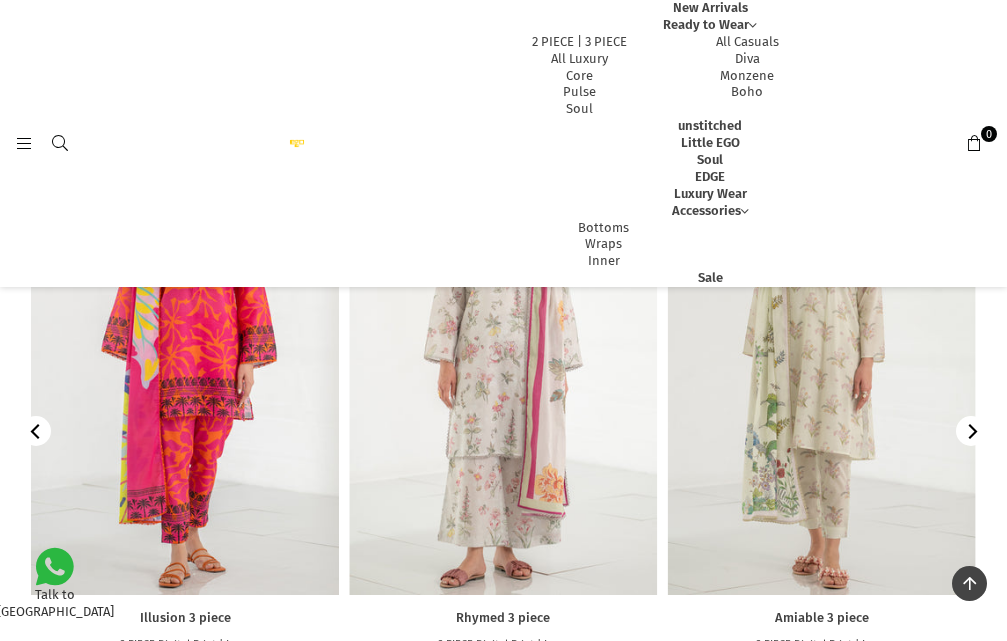 scroll, scrollTop: 1087, scrollLeft: 0, axis: vertical 